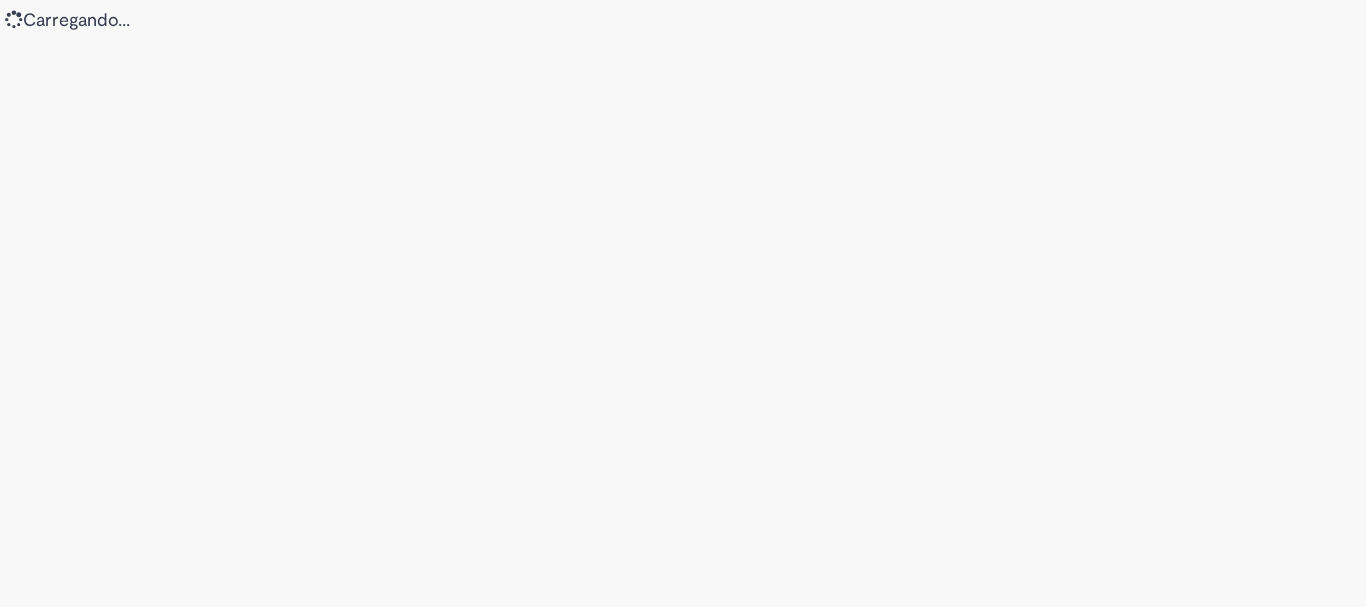 scroll, scrollTop: 0, scrollLeft: 0, axis: both 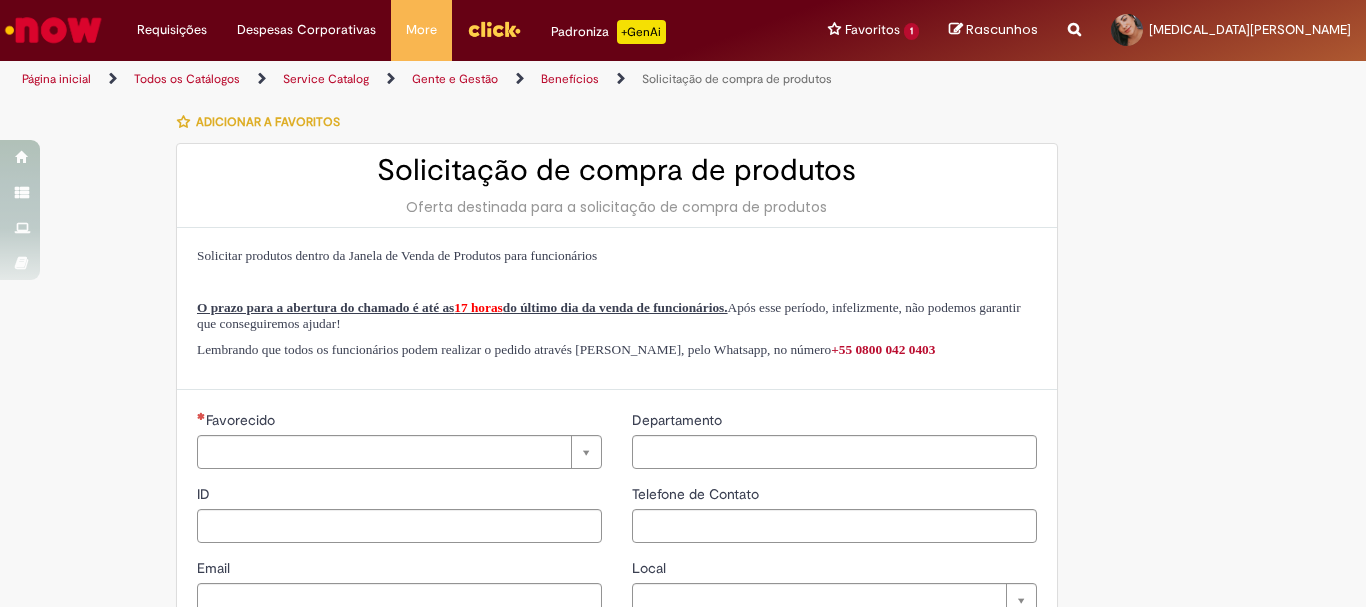type on "********" 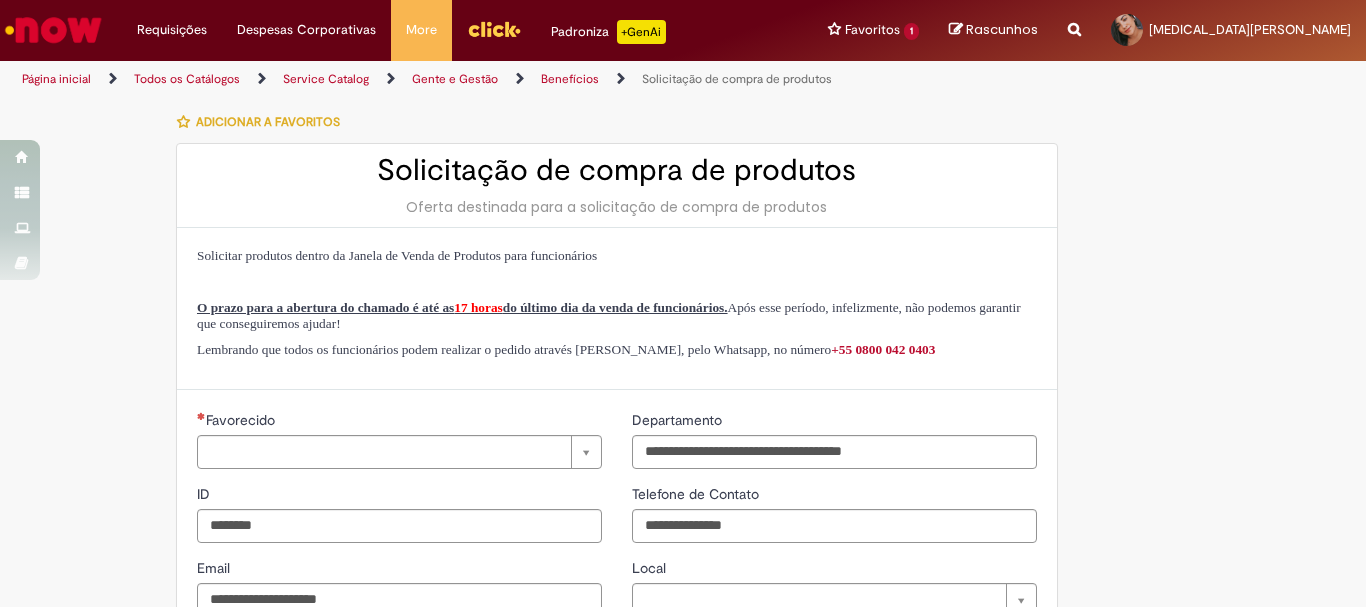 type on "**********" 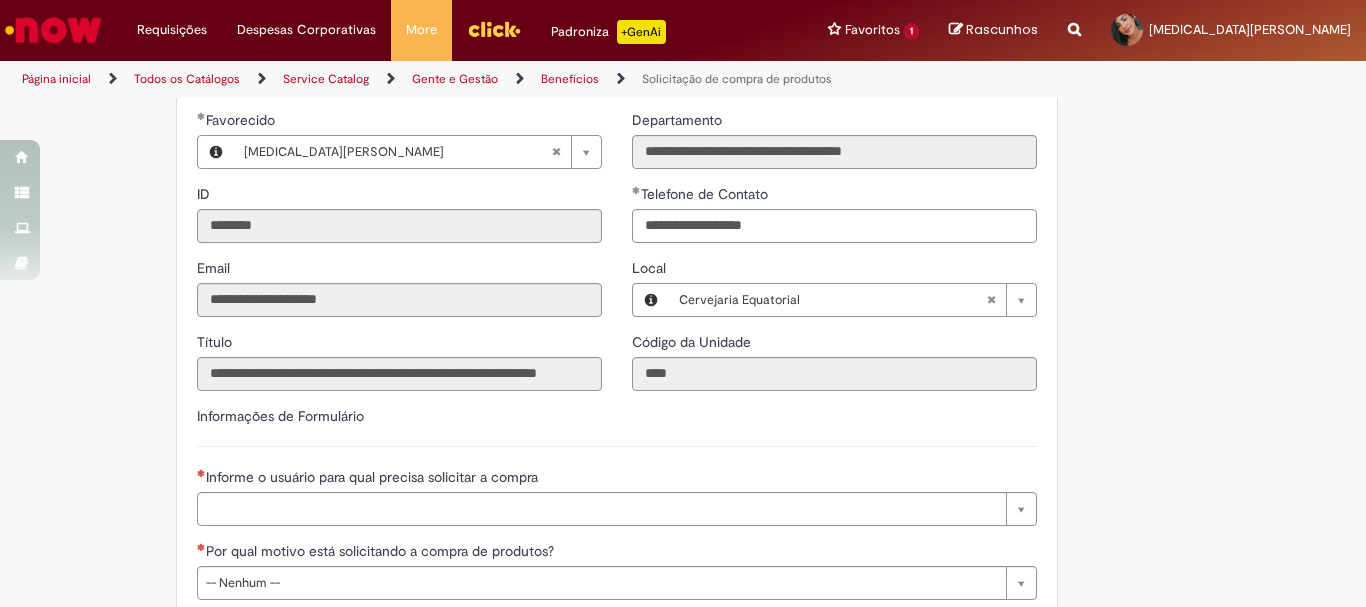 scroll, scrollTop: 400, scrollLeft: 0, axis: vertical 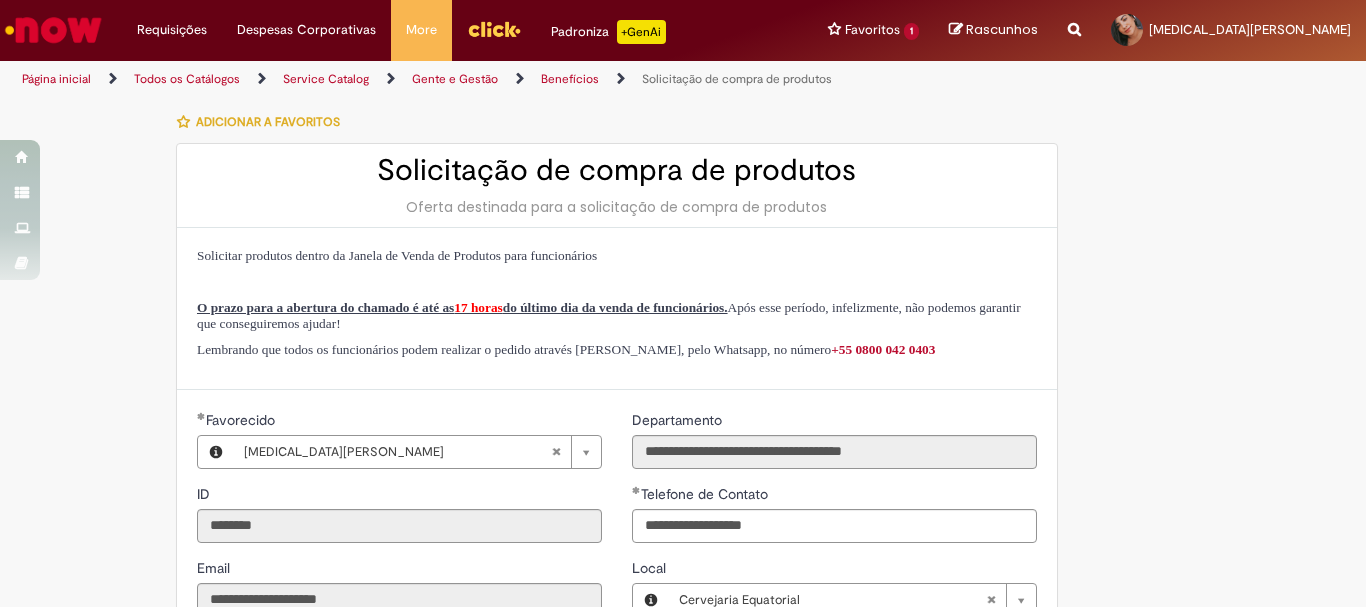 click at bounding box center [494, 29] 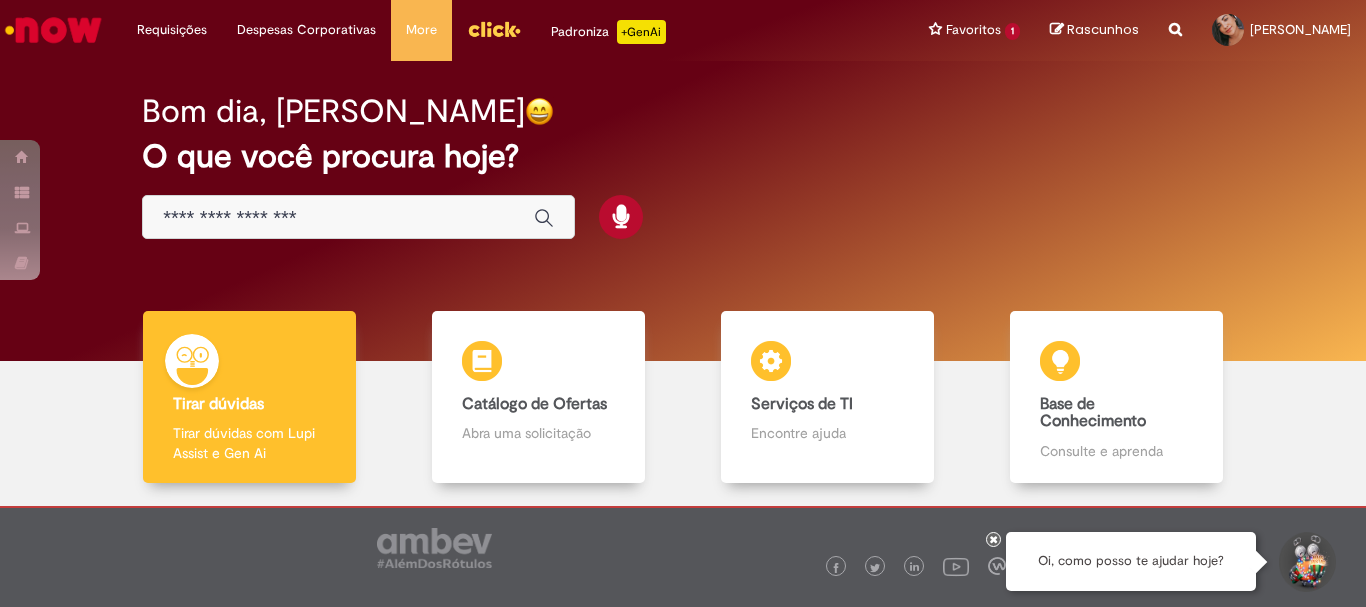 scroll, scrollTop: 0, scrollLeft: 0, axis: both 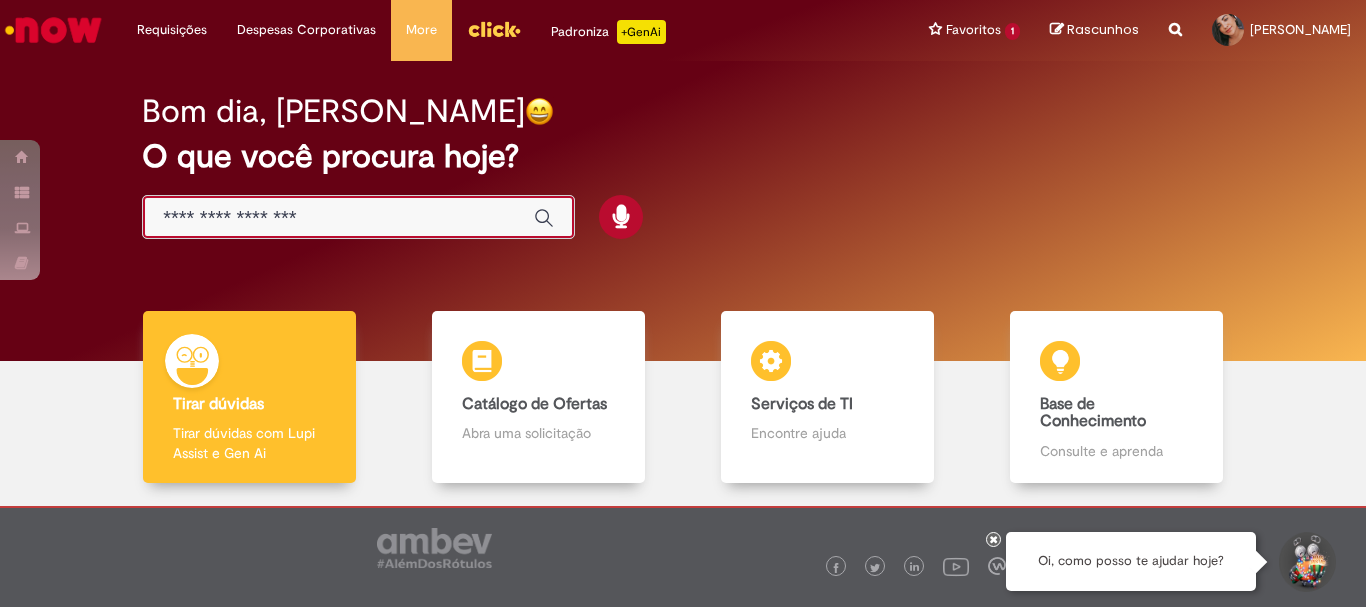 click at bounding box center (338, 218) 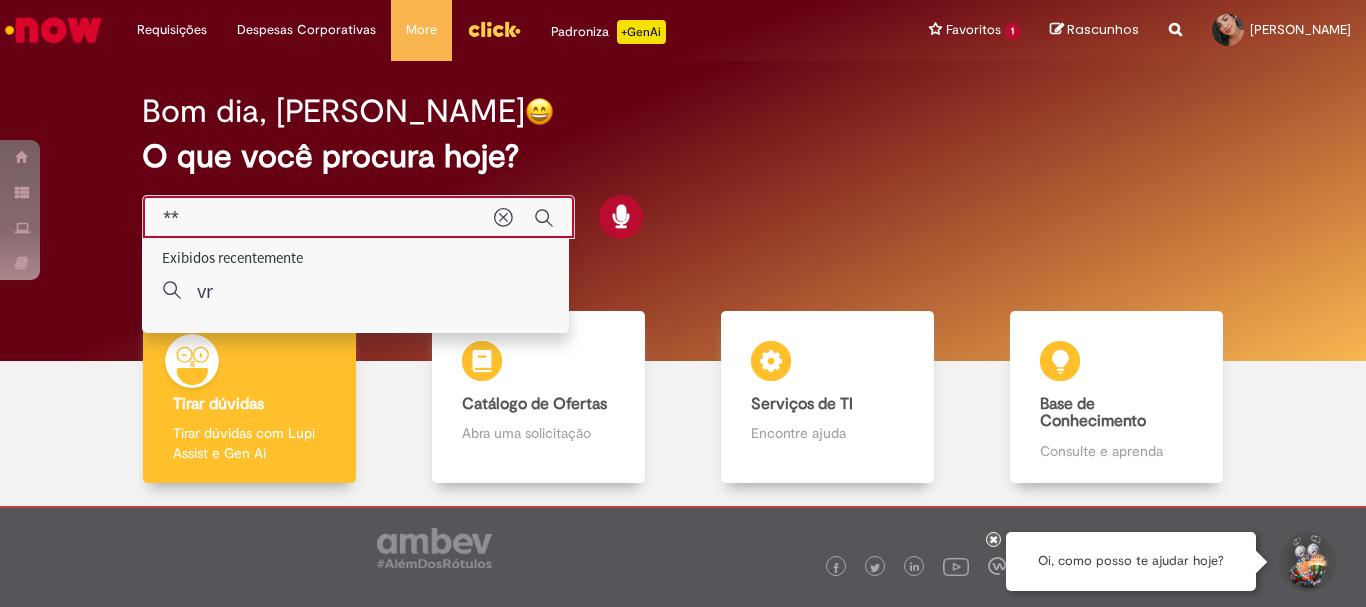 type on "*" 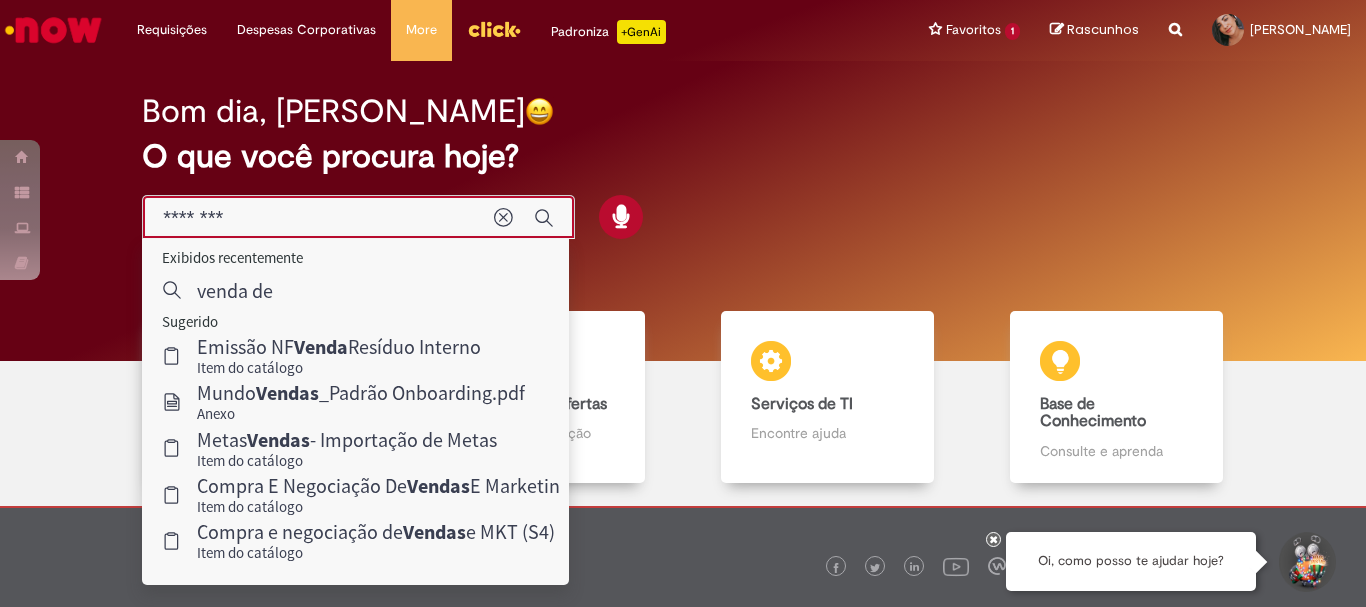 type on "********" 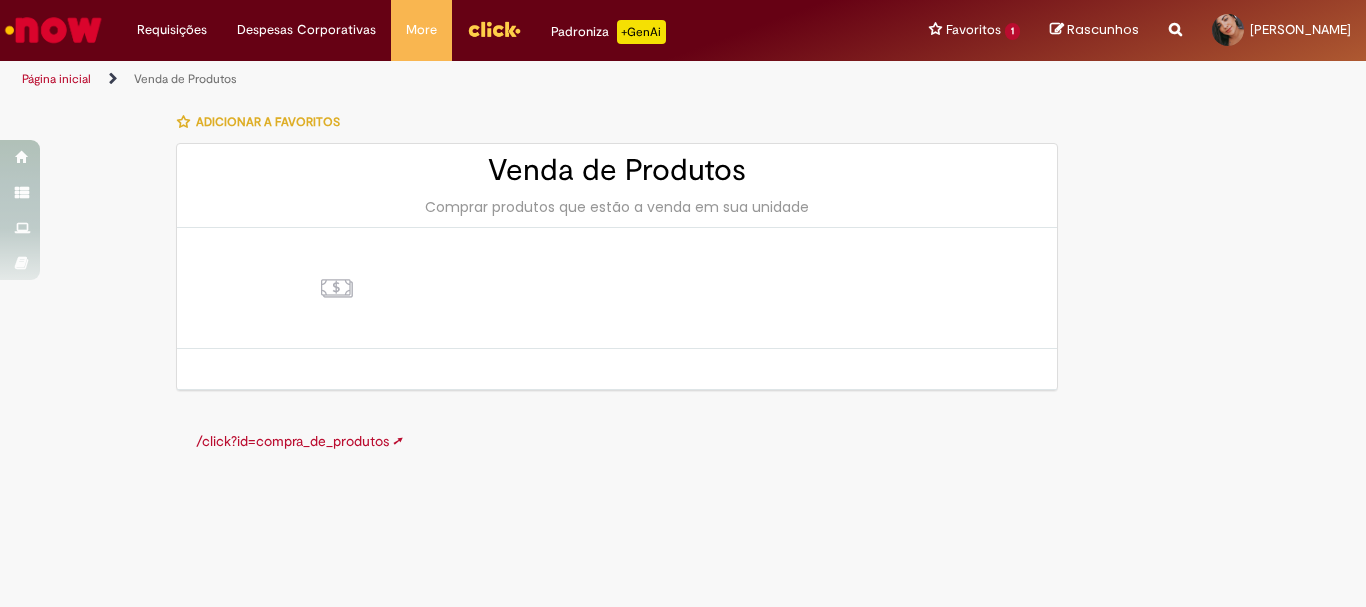 click on "/click?id=compra_de_produtos ➚" at bounding box center (299, 441) 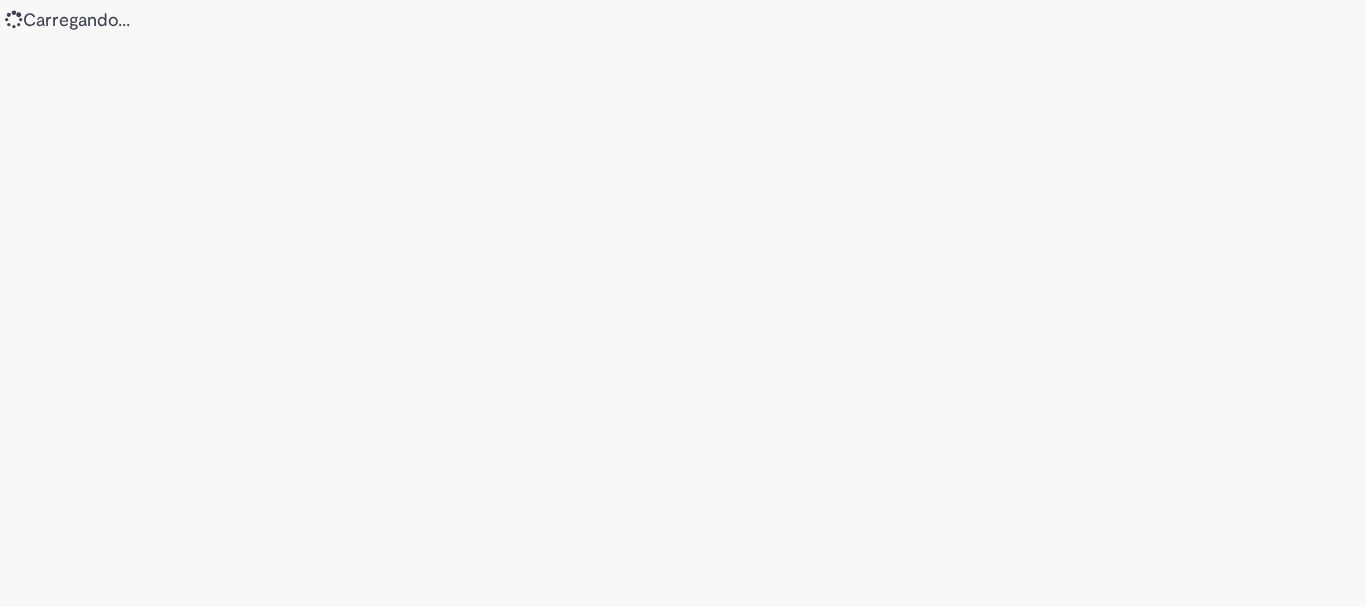 scroll, scrollTop: 0, scrollLeft: 0, axis: both 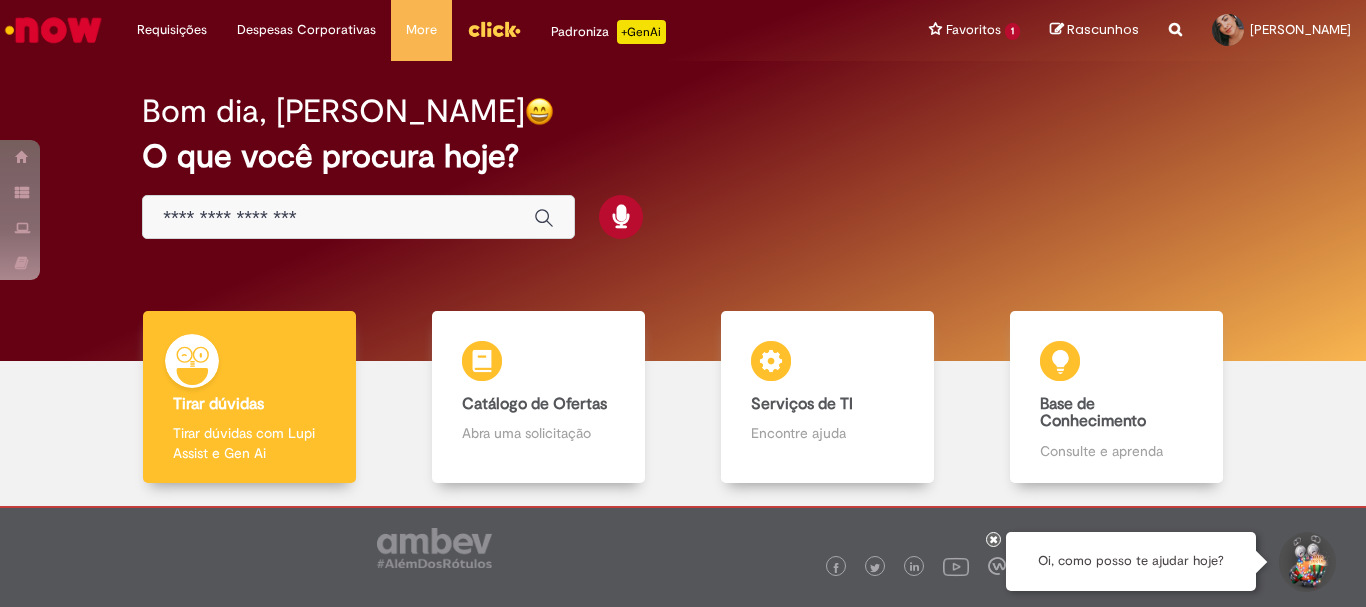 click at bounding box center (338, 218) 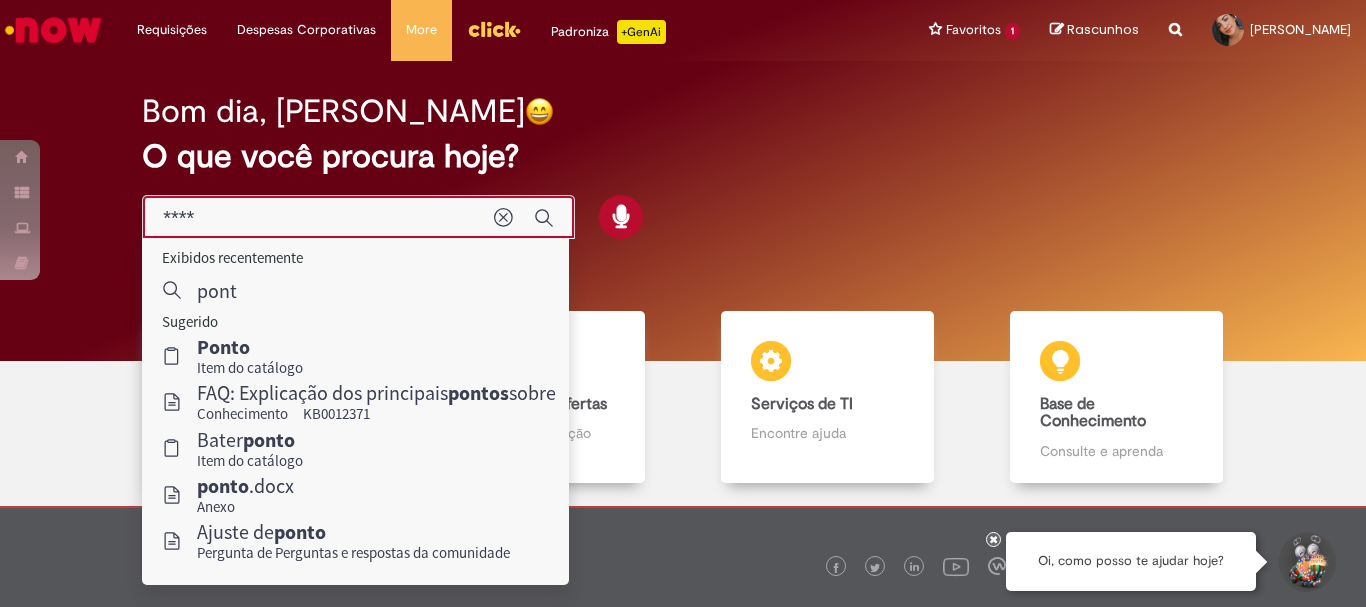 type on "*****" 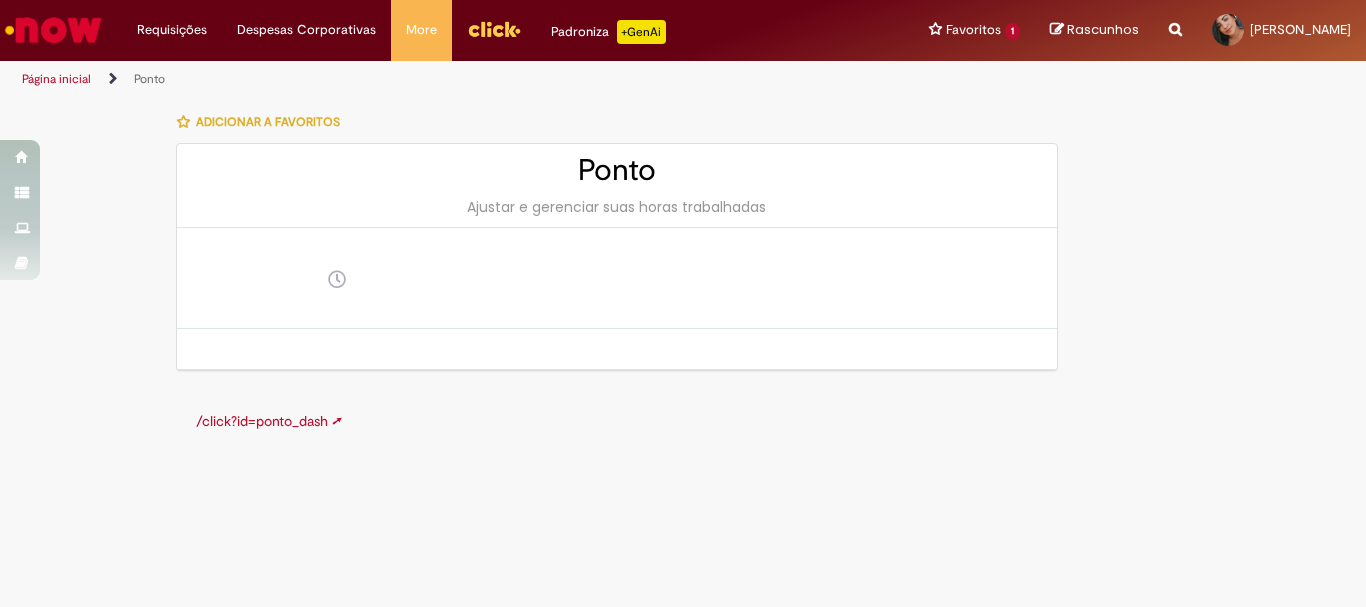 click on "/click?id=ponto_dash ➚" at bounding box center [269, 421] 